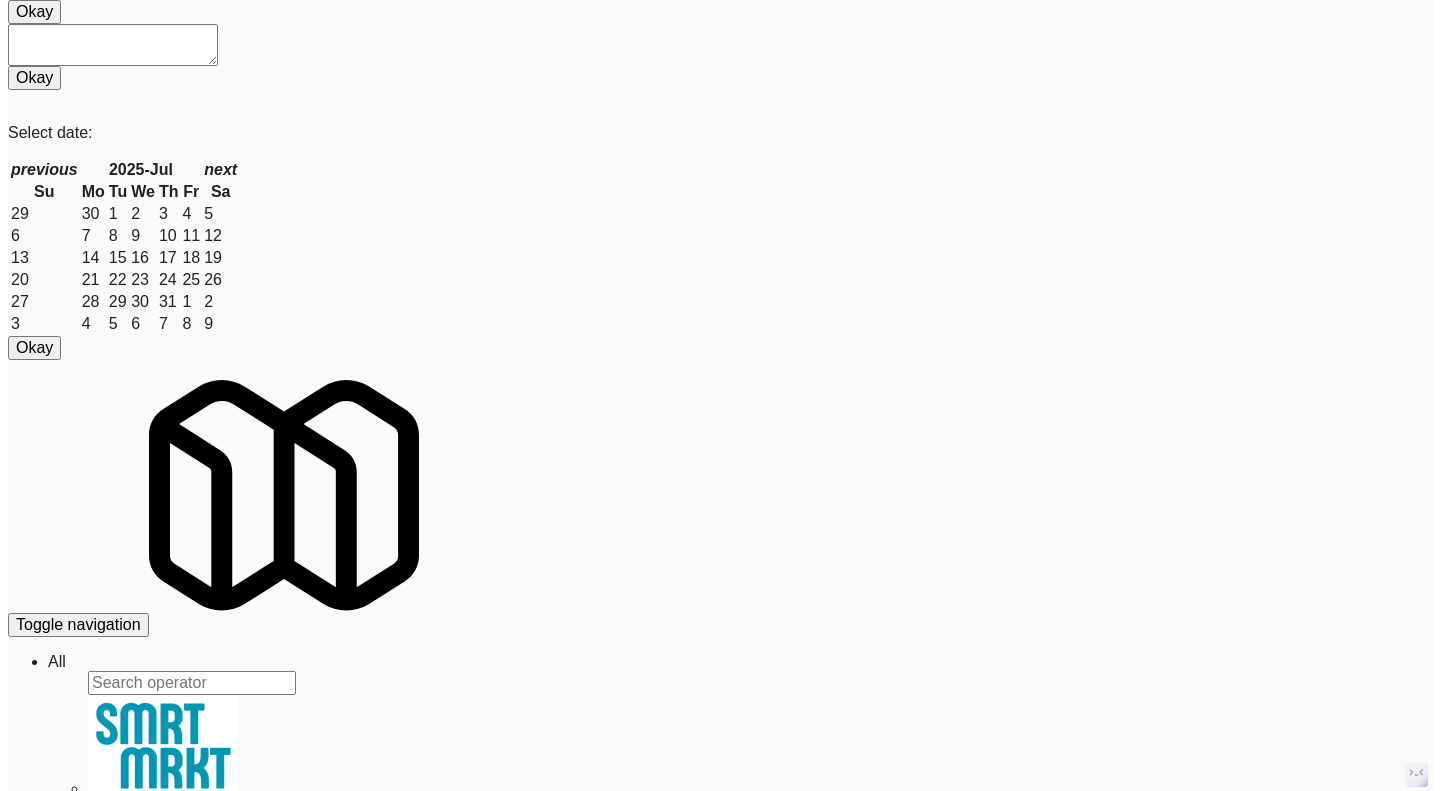 scroll, scrollTop: 0, scrollLeft: 0, axis: both 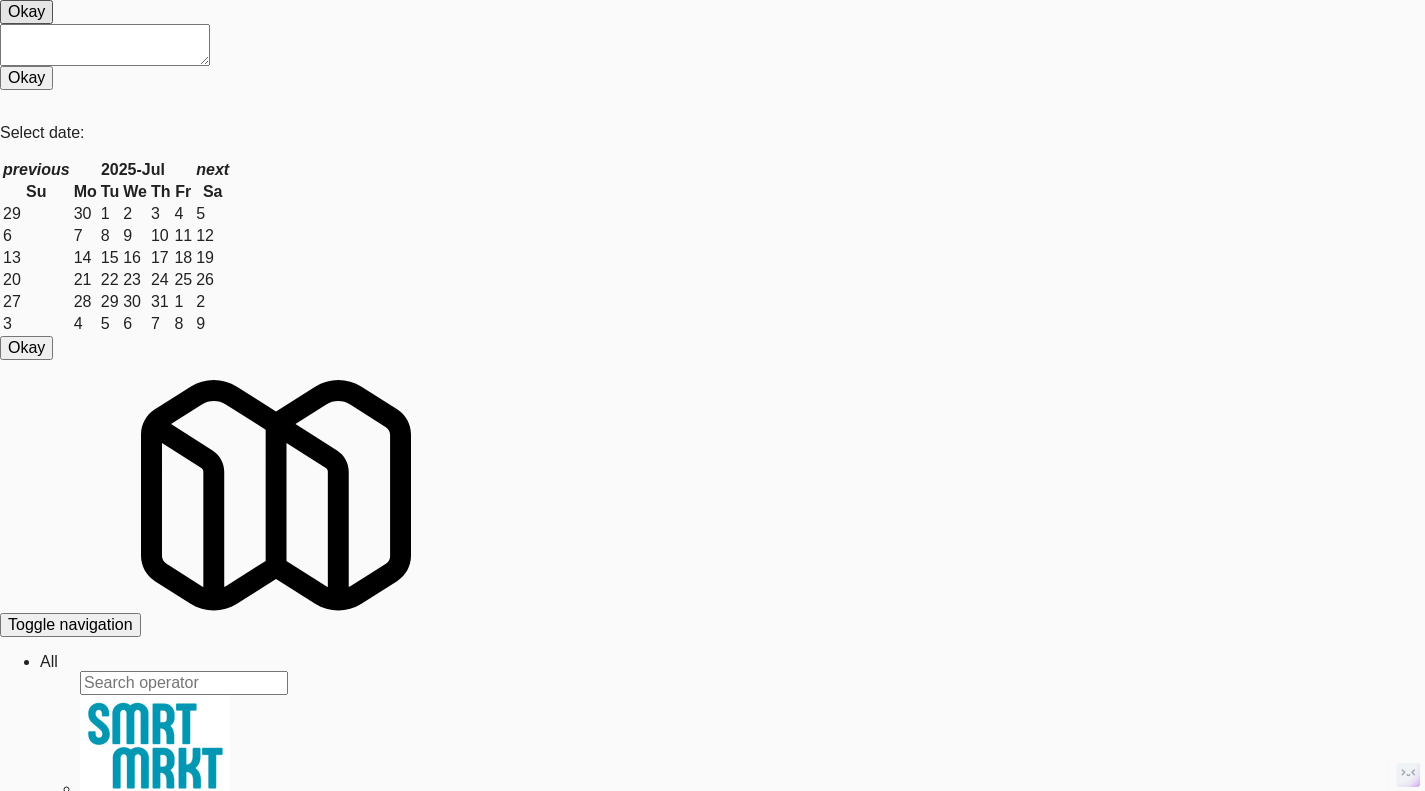 click on "rock s" at bounding box center [104, 30481] 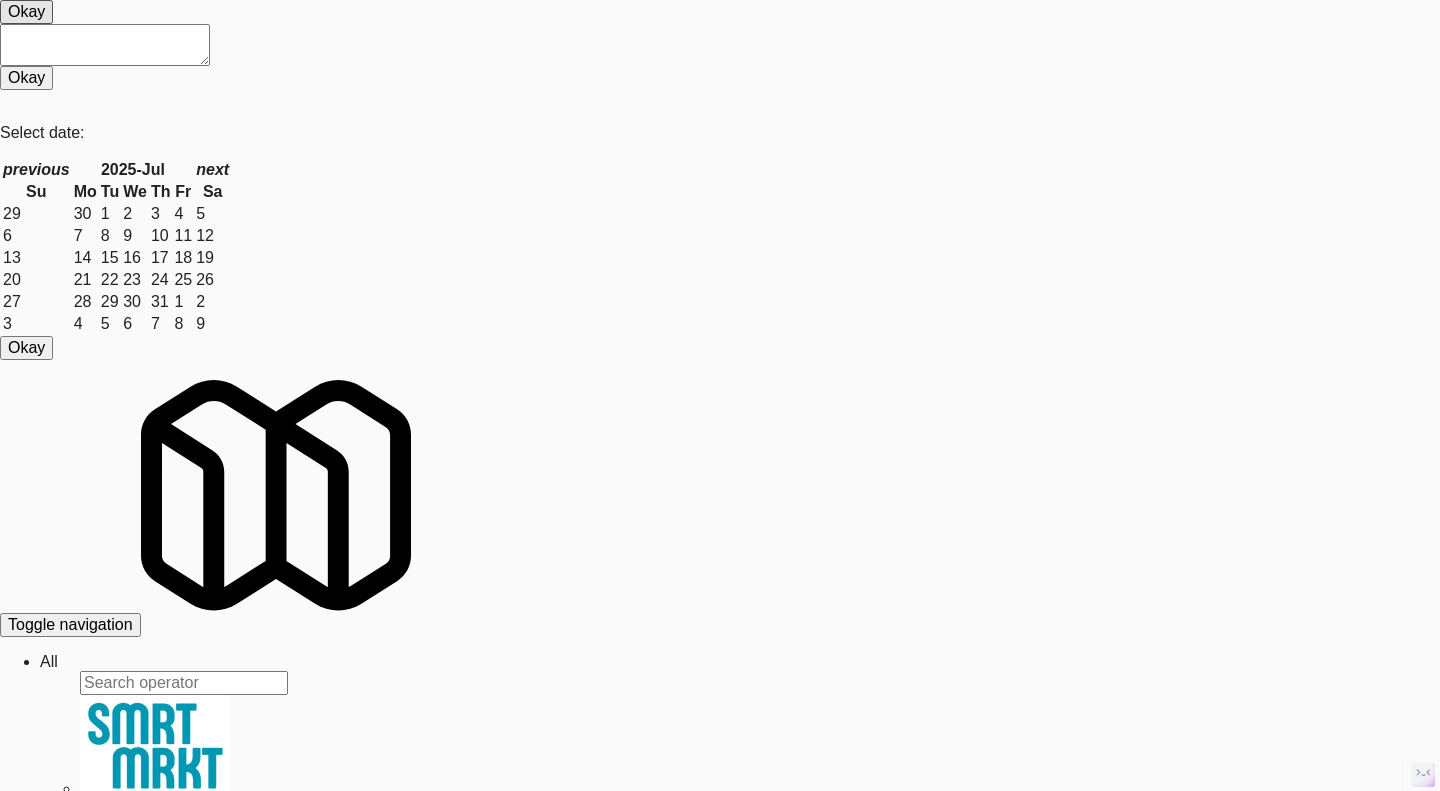 click on "System Check" at bounding box center (53, 31235) 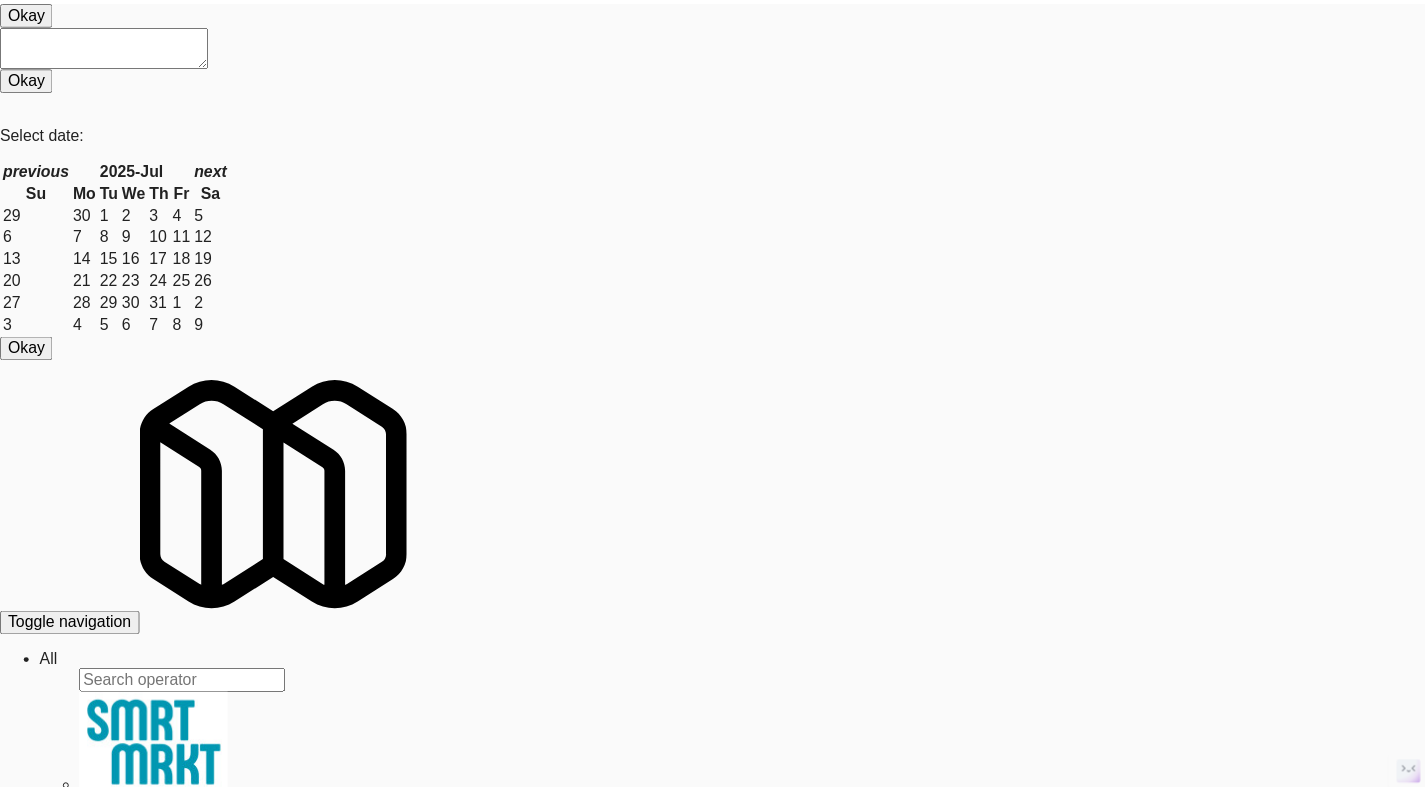 scroll, scrollTop: 0, scrollLeft: 0, axis: both 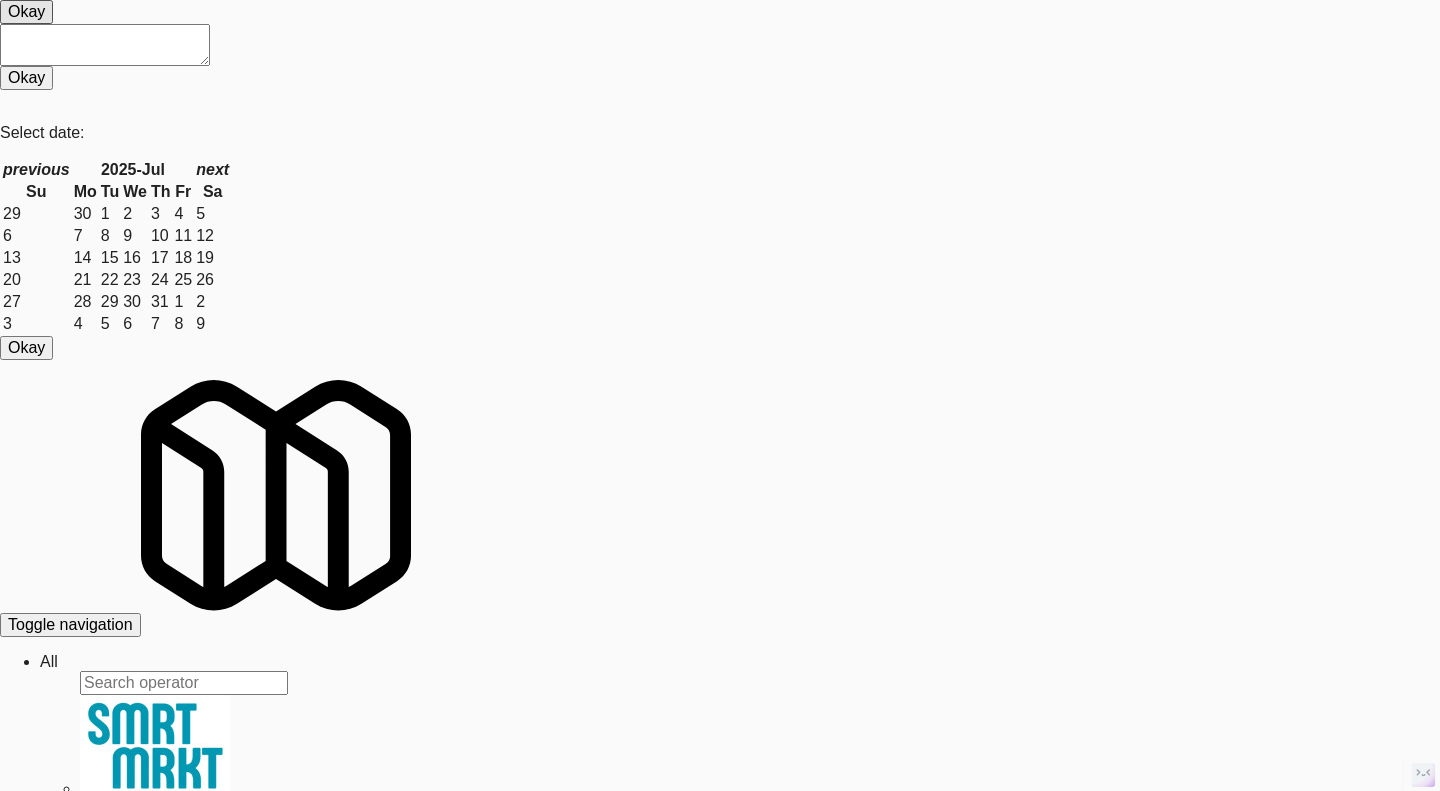 click at bounding box center [720, 31193] 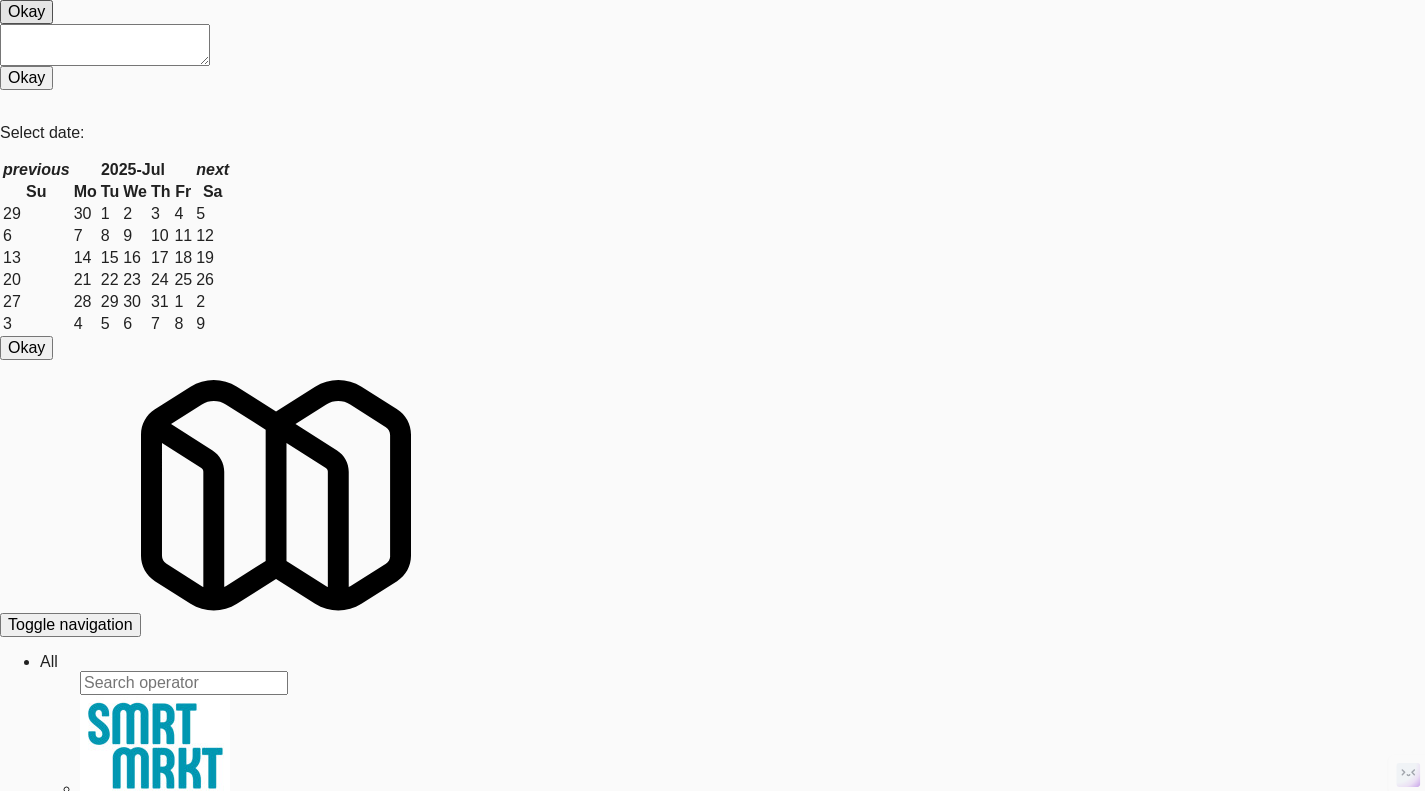 drag, startPoint x: 527, startPoint y: 171, endPoint x: 398, endPoint y: 160, distance: 129.46814 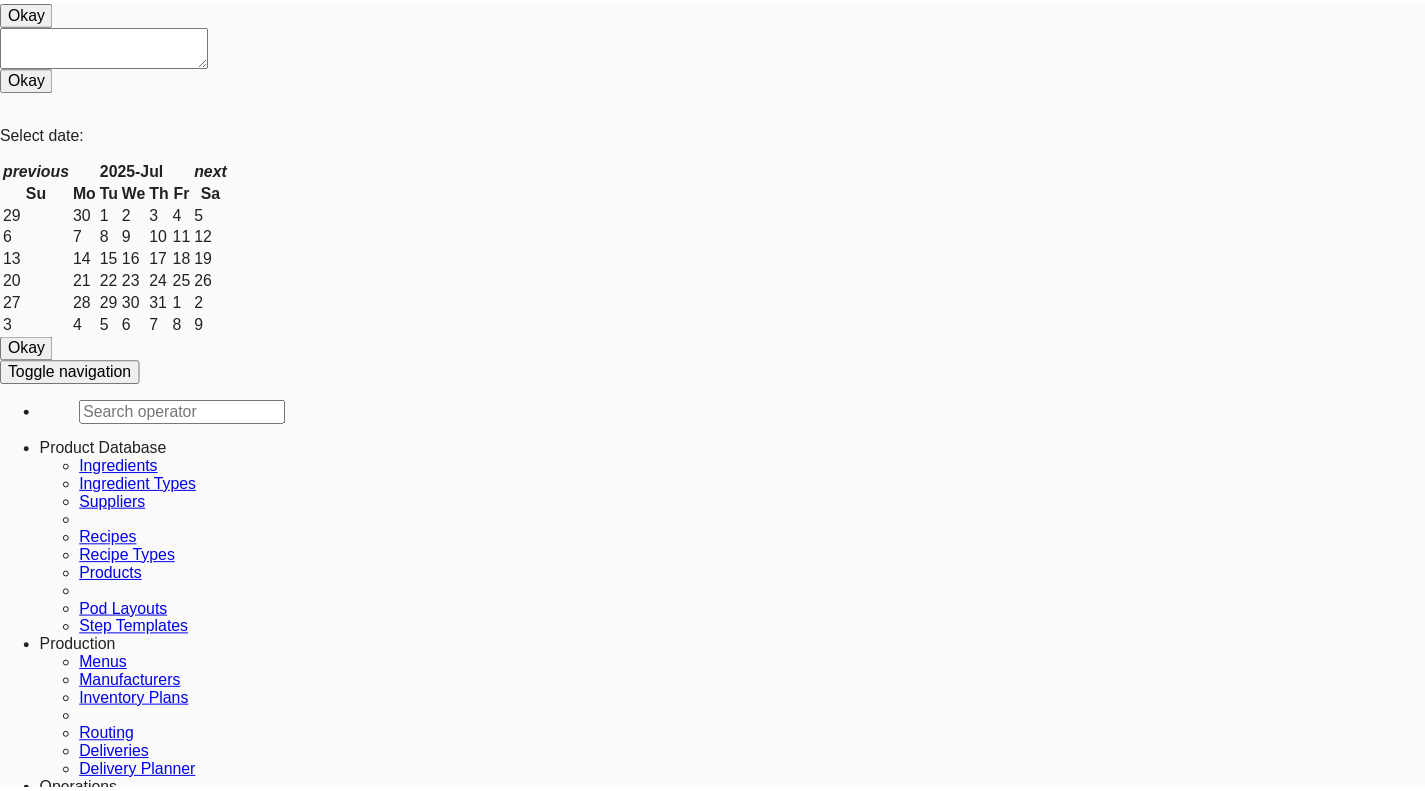 scroll, scrollTop: 0, scrollLeft: 0, axis: both 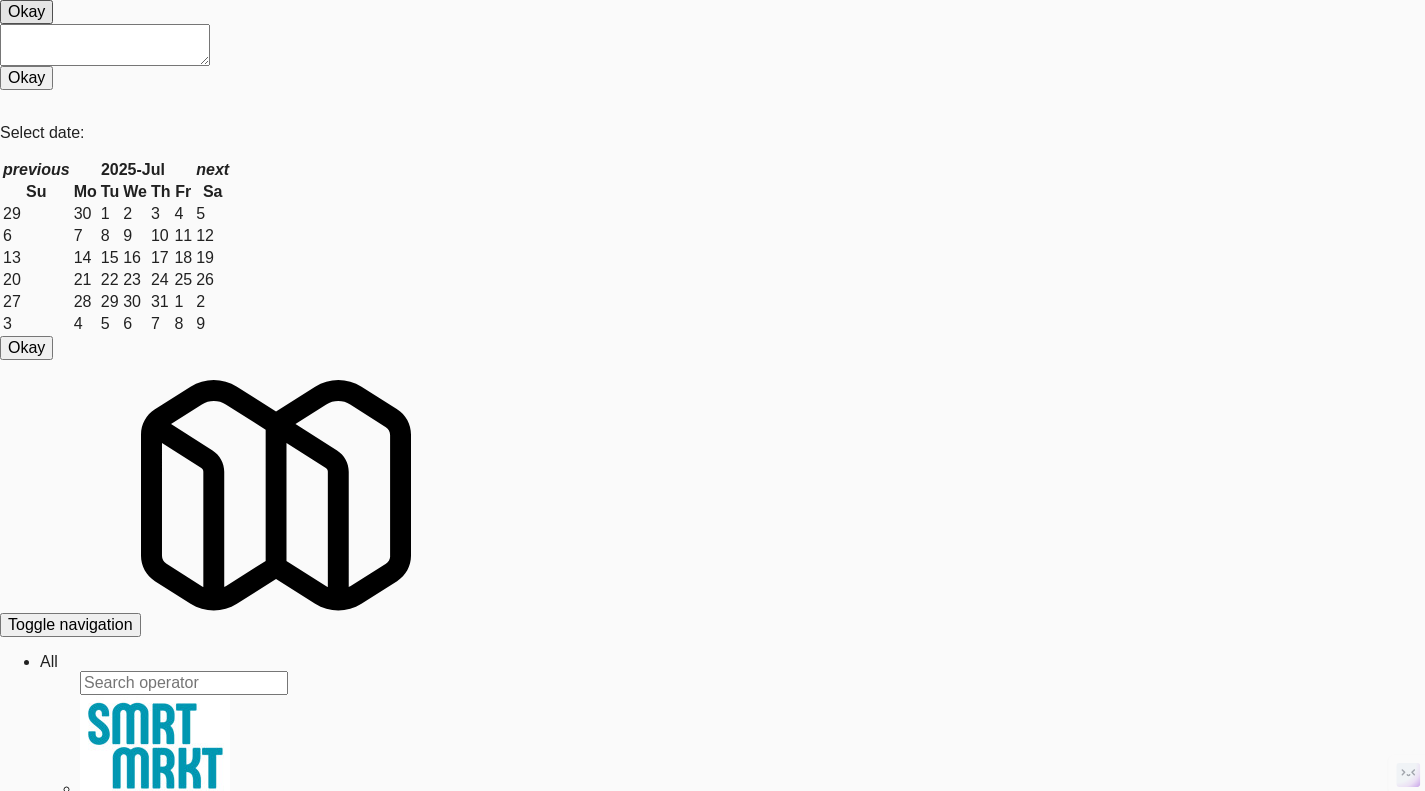 click on "Operations" at bounding box center (49, 661) 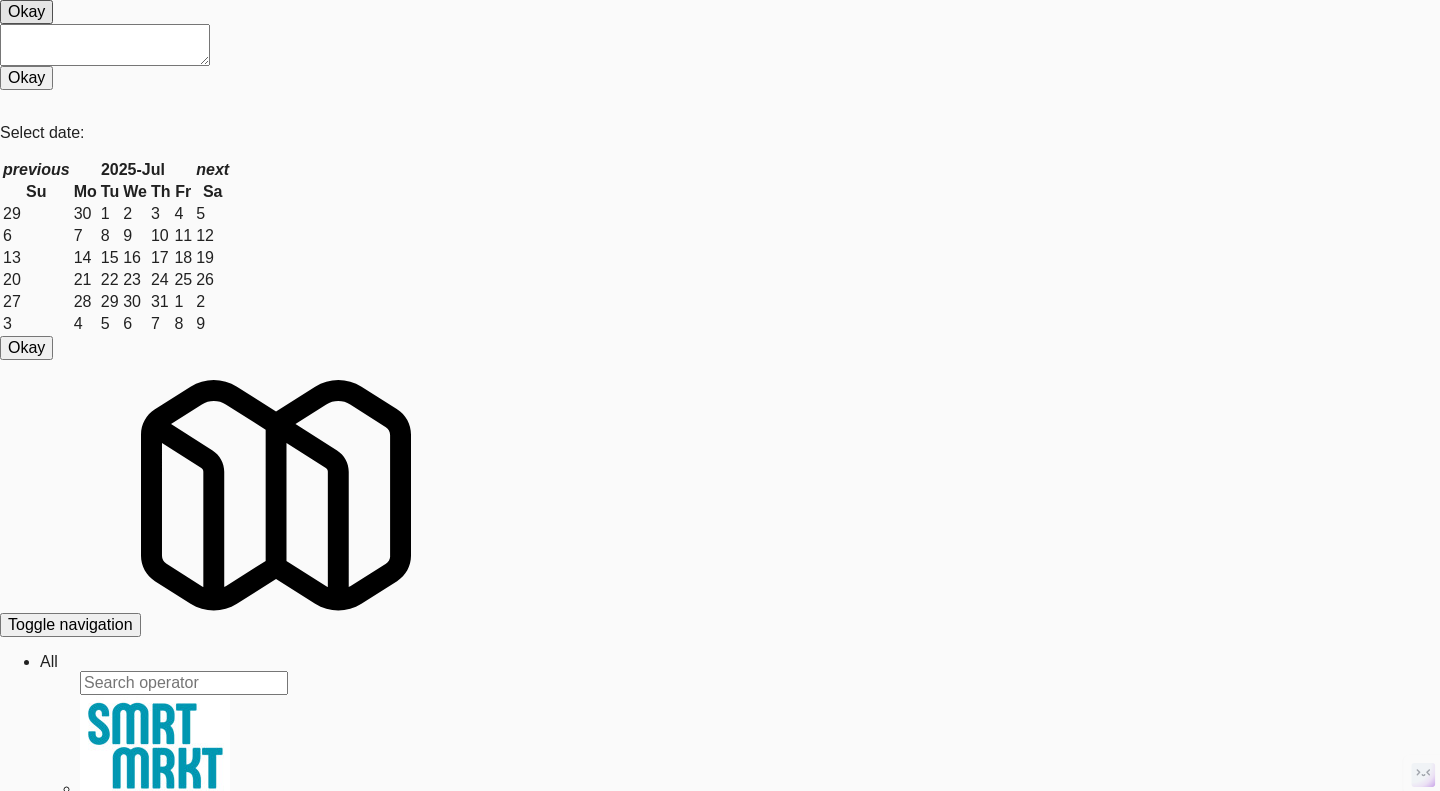 click on "Balena" at bounding box center (158, 31215) 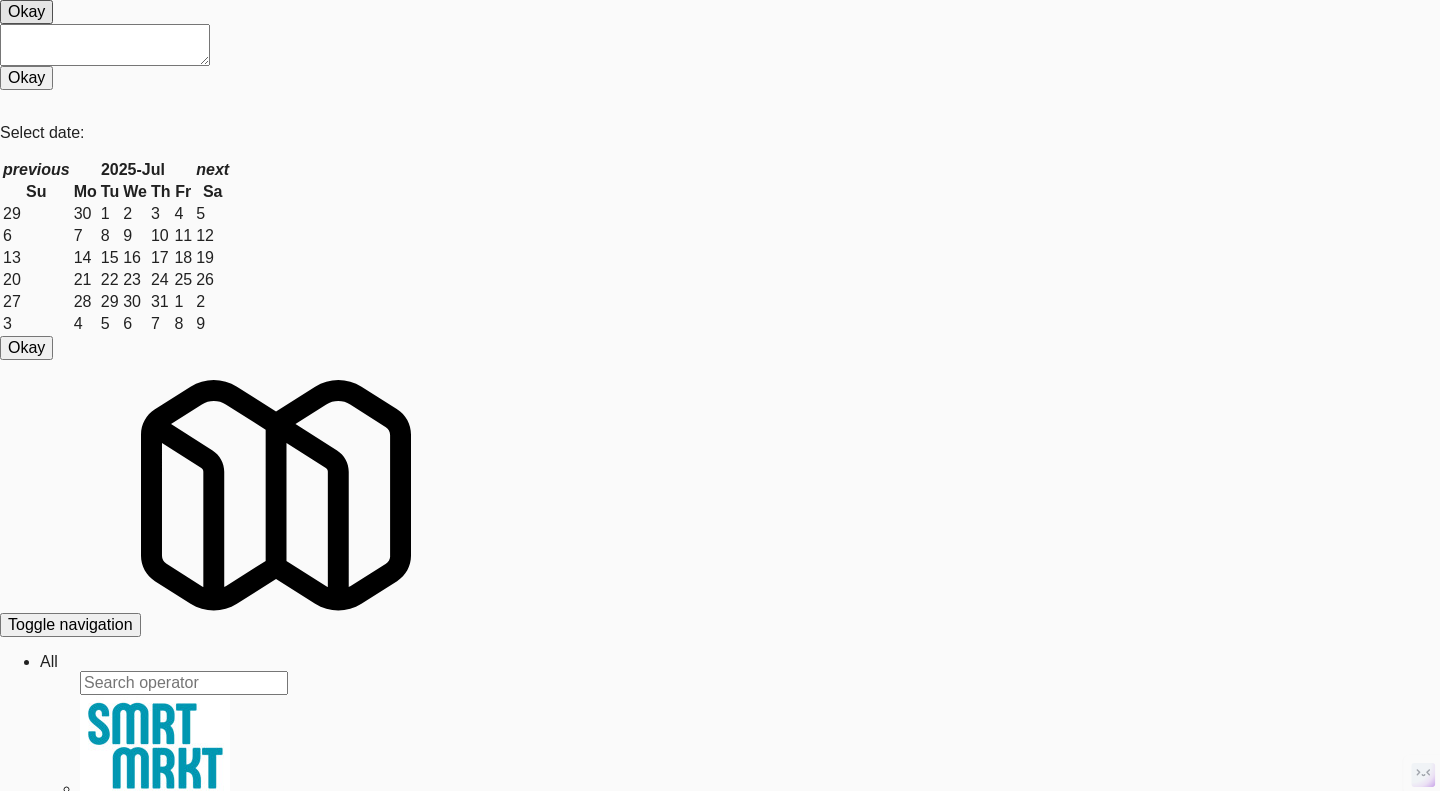 click on "Snapshot" at bounding box center (53, 31091) 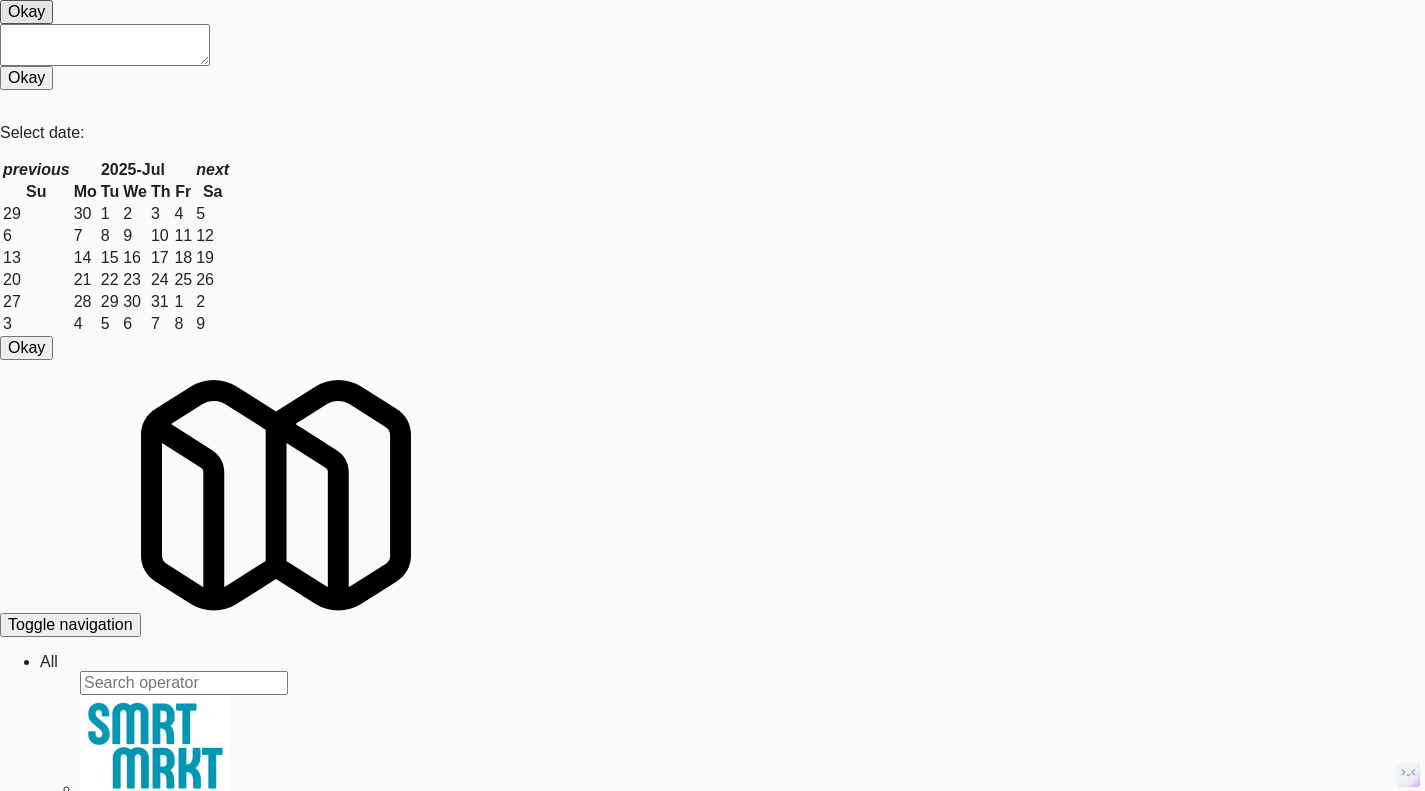 click on "https://res.cloudinary.com/kitchenmate/video/upload/v1747368161/dmho9mml0zgq9wcoqfsl.mp4" at bounding box center (342, 30767) 